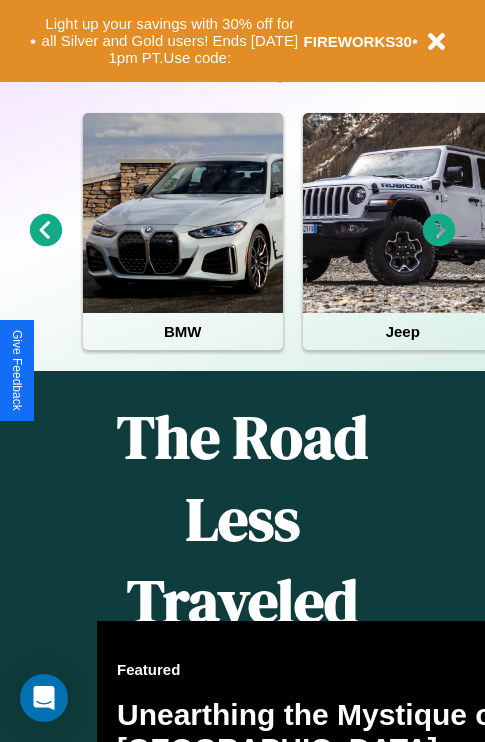 scroll, scrollTop: 817, scrollLeft: 0, axis: vertical 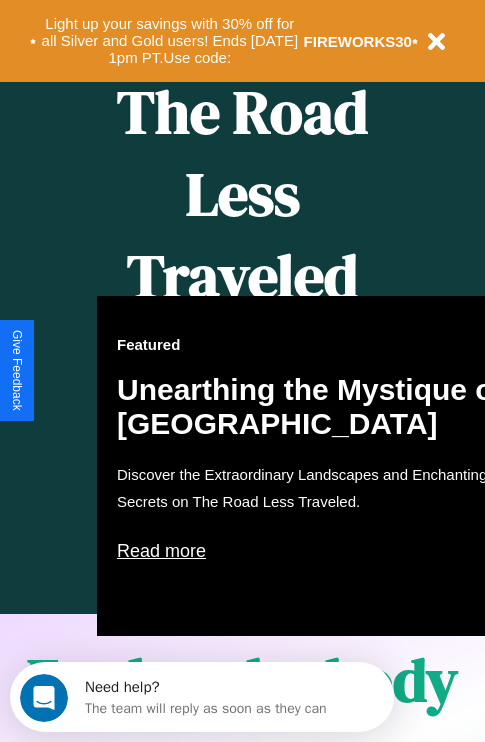 click on "Featured Unearthing the Mystique of Iceland Discover the Extraordinary Landscapes and Enchanting Secrets on The Road Less Traveled. Read more" at bounding box center [317, 466] 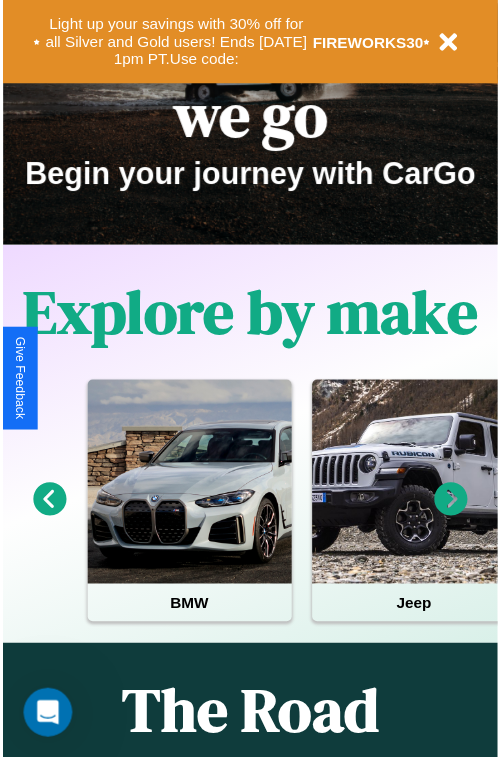 scroll, scrollTop: 0, scrollLeft: 0, axis: both 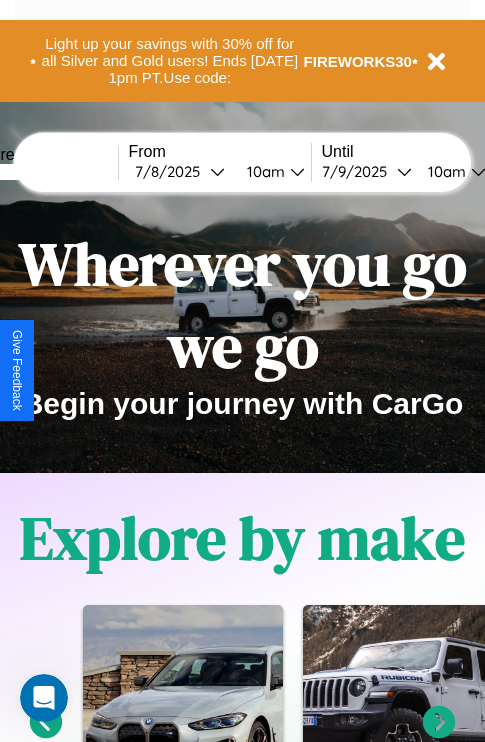 click at bounding box center (43, 172) 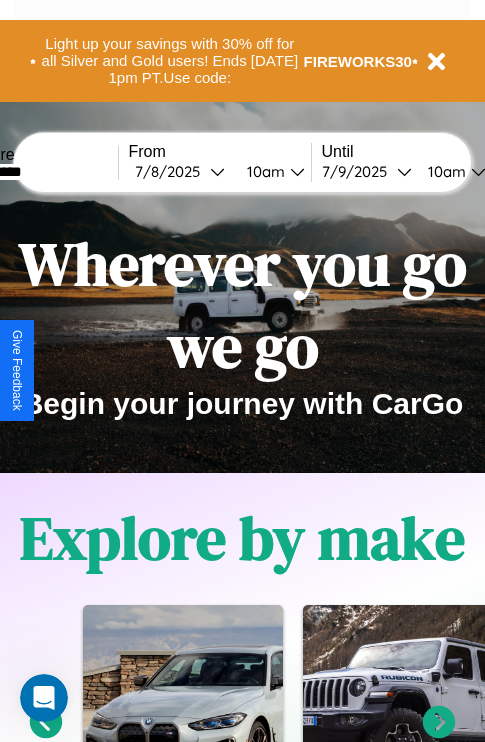 type on "*********" 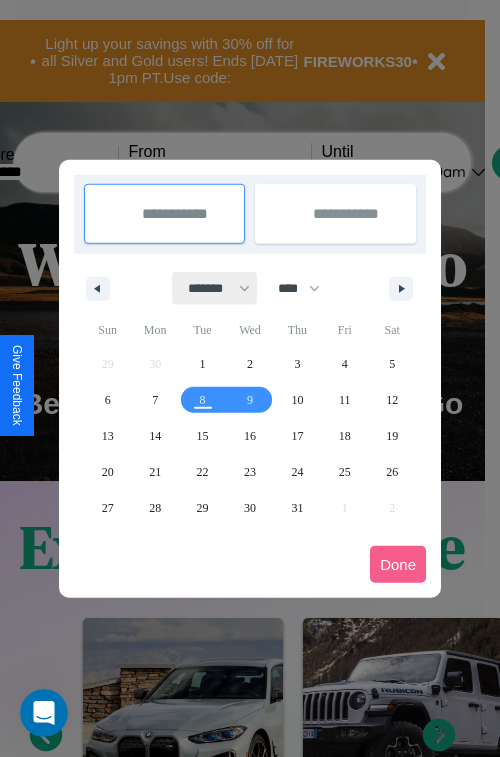 click on "******* ******** ***** ***** *** **** **** ****** ********* ******* ******** ********" at bounding box center [215, 288] 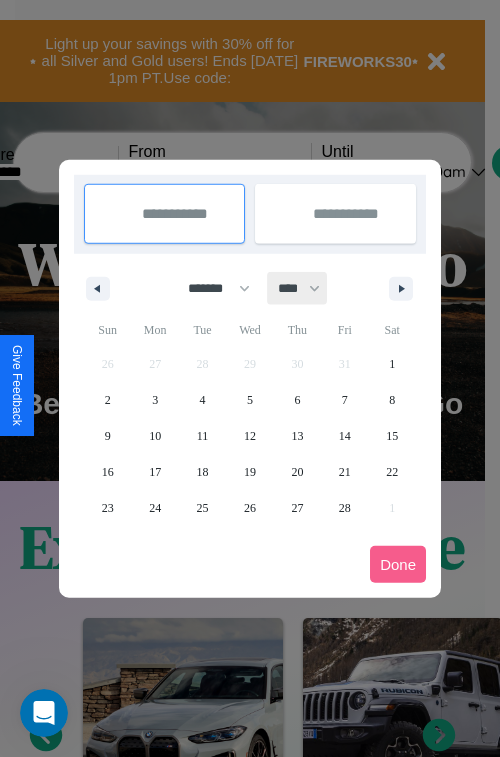 click on "**** **** **** **** **** **** **** **** **** **** **** **** **** **** **** **** **** **** **** **** **** **** **** **** **** **** **** **** **** **** **** **** **** **** **** **** **** **** **** **** **** **** **** **** **** **** **** **** **** **** **** **** **** **** **** **** **** **** **** **** **** **** **** **** **** **** **** **** **** **** **** **** **** **** **** **** **** **** **** **** **** **** **** **** **** **** **** **** **** **** **** **** **** **** **** **** **** **** **** **** **** **** **** **** **** **** **** **** **** **** **** **** **** **** **** **** **** **** **** **** ****" at bounding box center (298, 288) 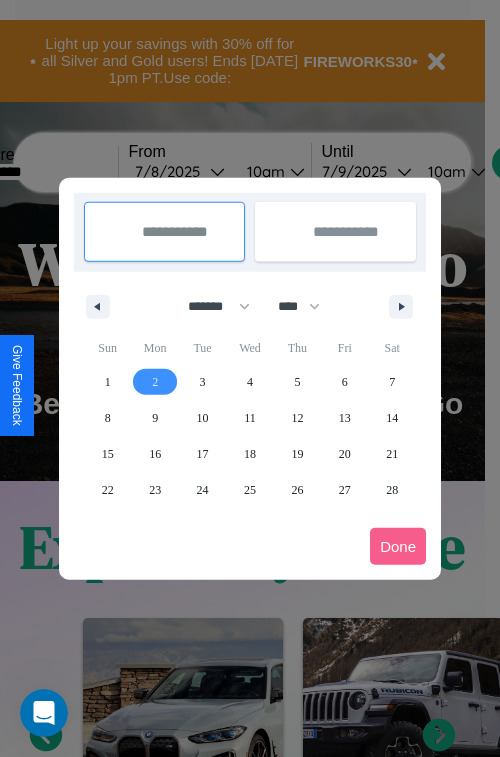 click on "2" at bounding box center (155, 382) 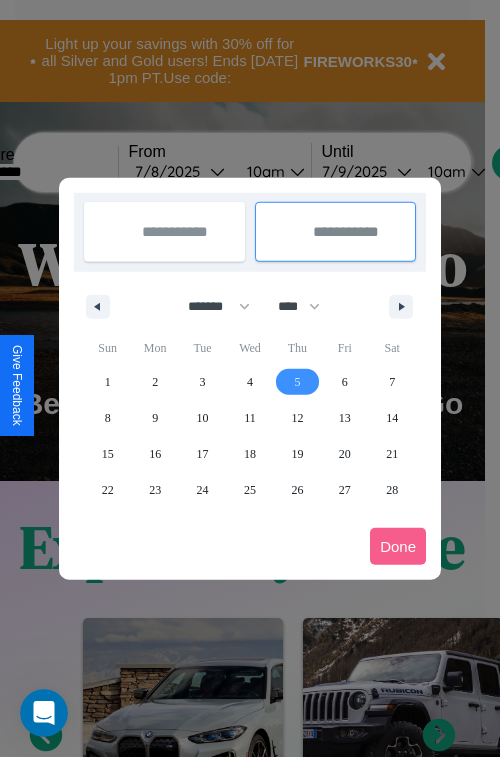 click on "5" at bounding box center [297, 382] 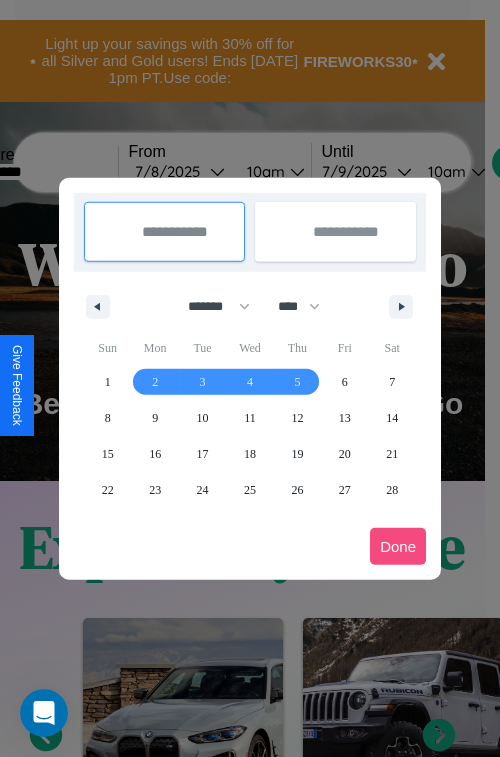 click on "Done" at bounding box center [398, 546] 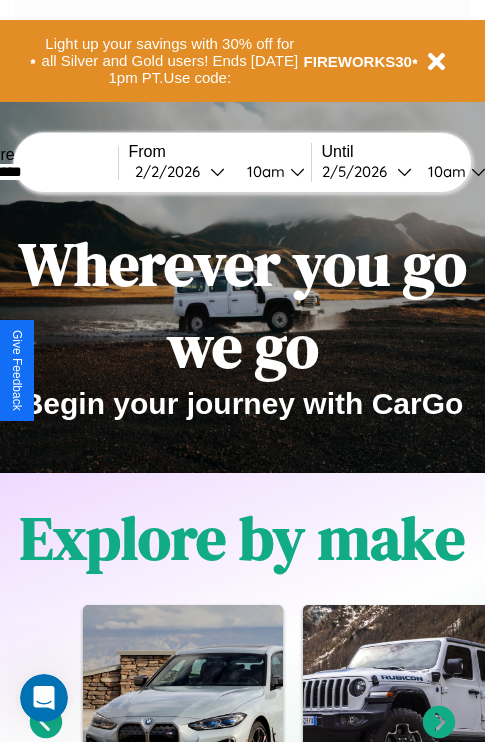 click on "10am" at bounding box center (263, 171) 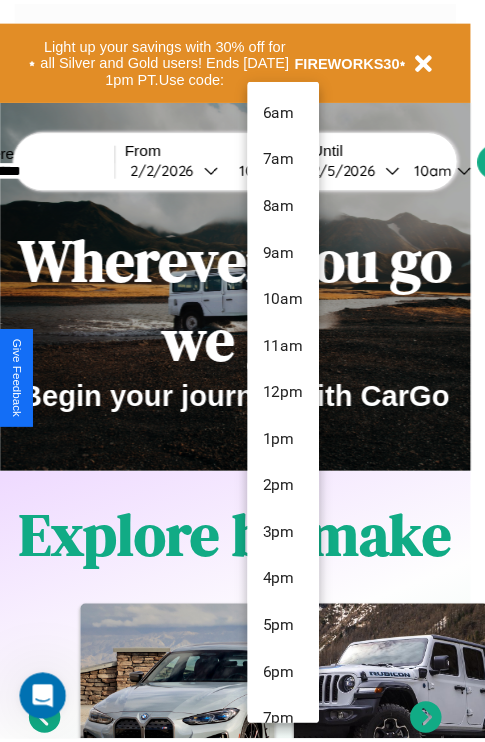 scroll, scrollTop: 211, scrollLeft: 0, axis: vertical 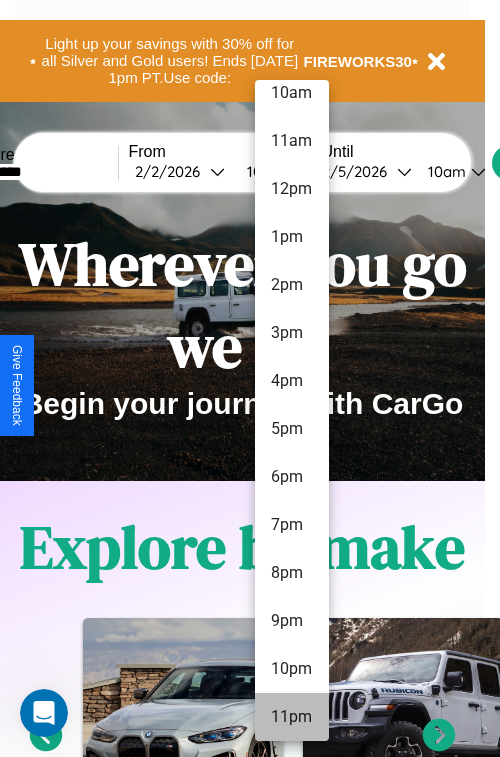click on "11pm" at bounding box center (292, 717) 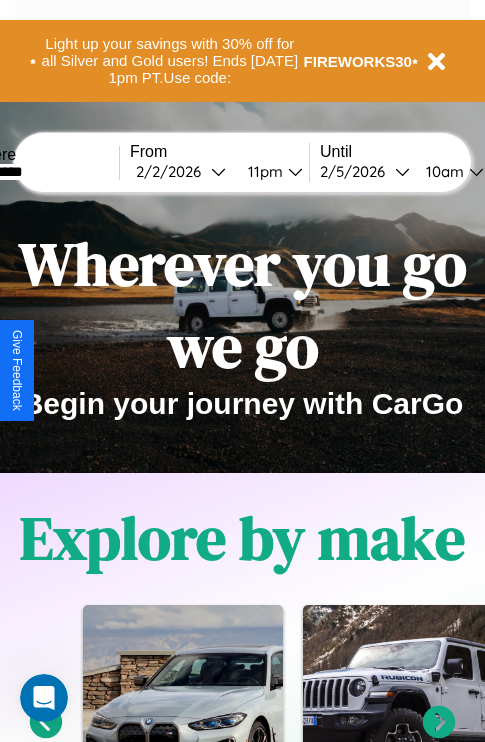 click on "10am" at bounding box center [442, 171] 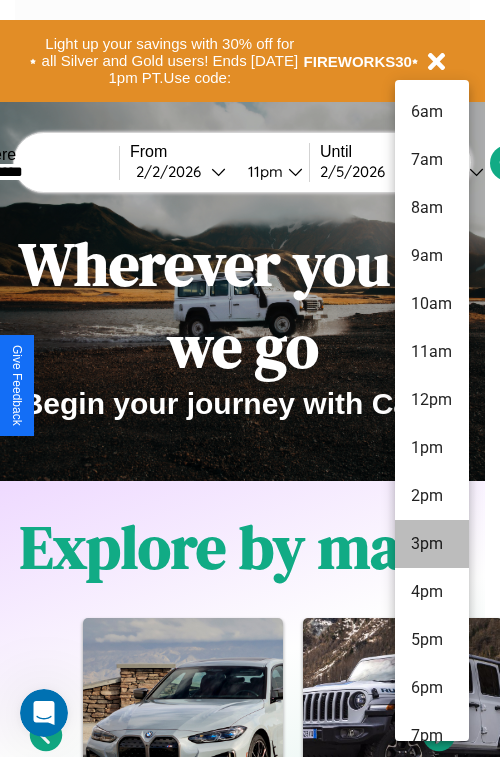 click on "3pm" at bounding box center (432, 544) 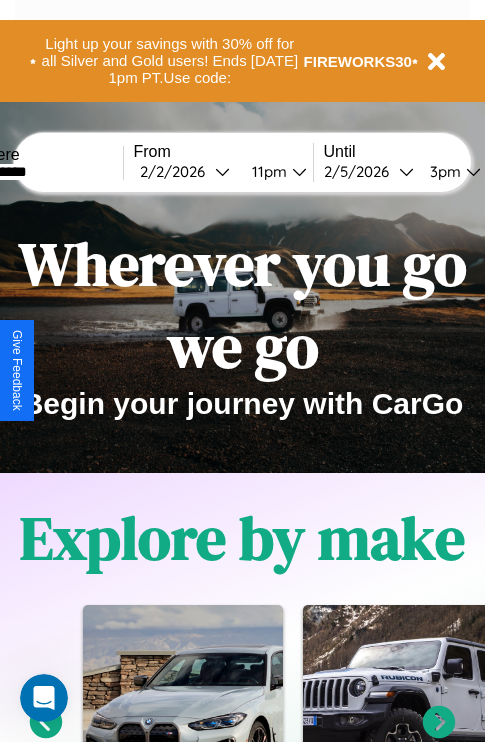 scroll, scrollTop: 0, scrollLeft: 63, axis: horizontal 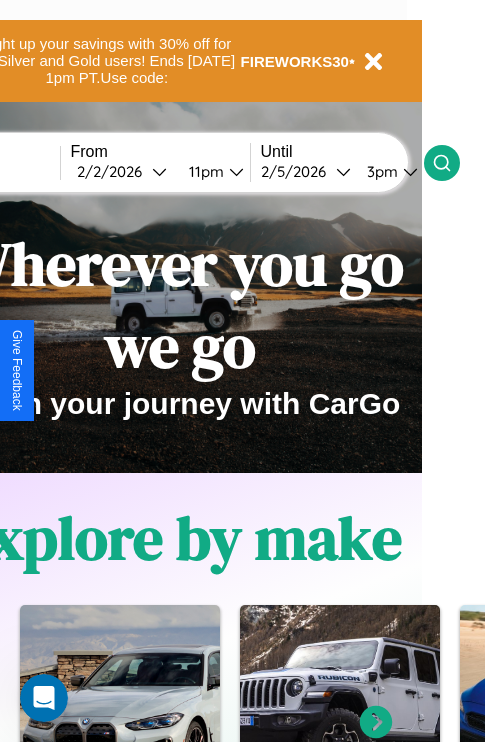 click 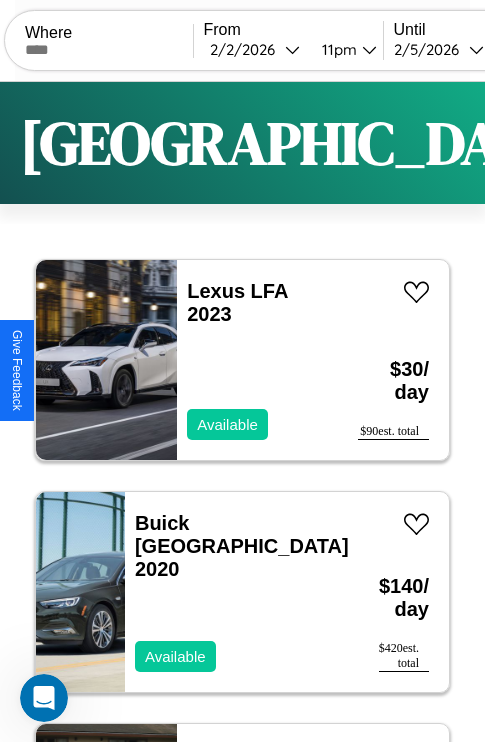 scroll, scrollTop: 95, scrollLeft: 0, axis: vertical 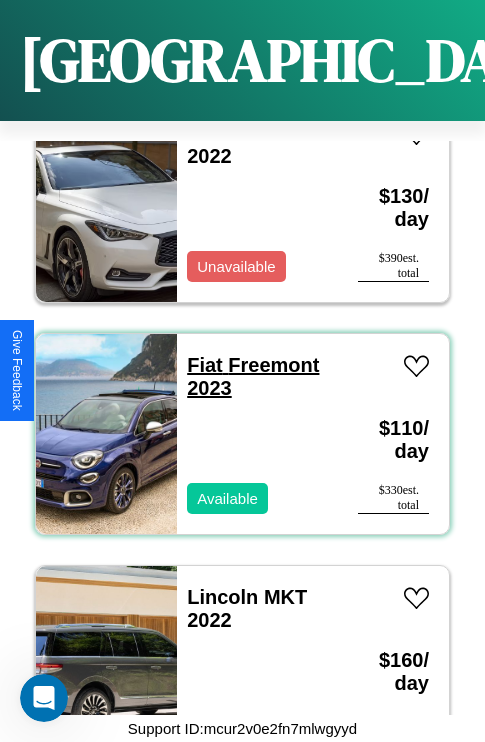 click on "Fiat   Freemont   2023" at bounding box center [253, 376] 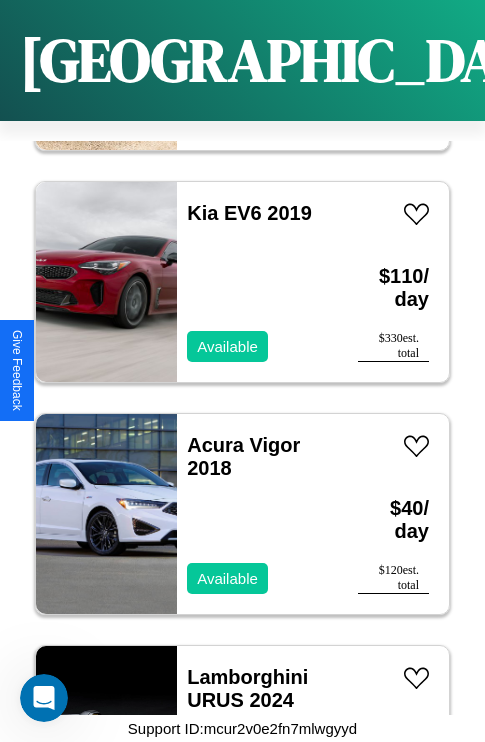 scroll, scrollTop: 307, scrollLeft: 0, axis: vertical 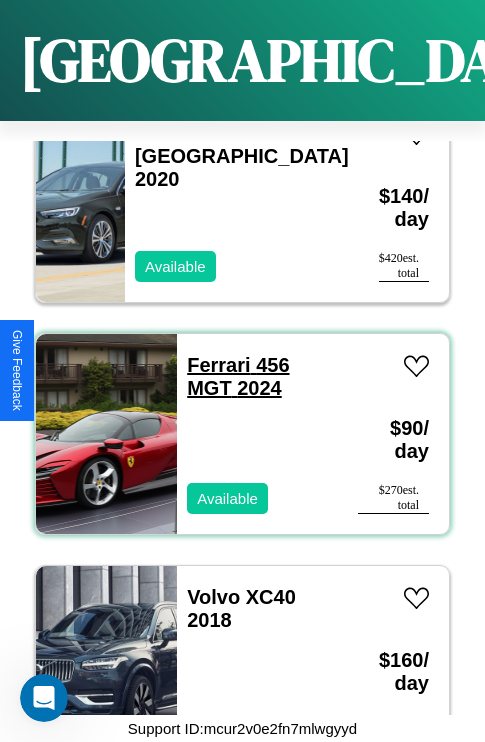 click on "Ferrari   456 MGT   2024" at bounding box center (238, 376) 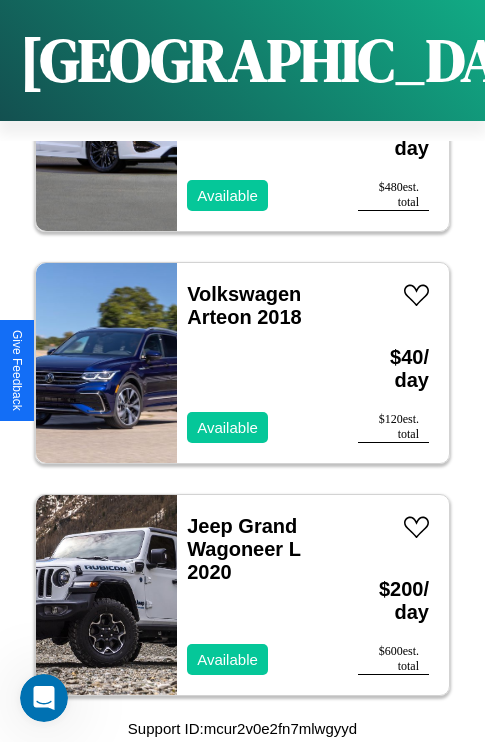 scroll, scrollTop: 4483, scrollLeft: 0, axis: vertical 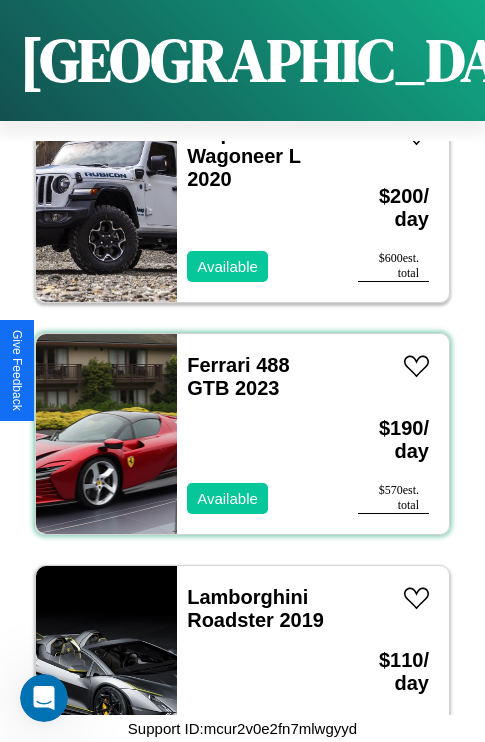 click on "Ferrari   488 GTB   2023 Available" at bounding box center (257, 434) 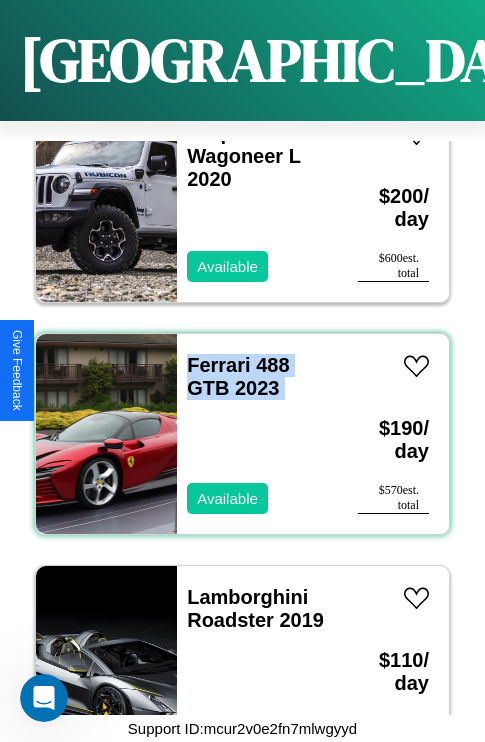 click on "Ferrari   488 GTB   2023 Available" at bounding box center [257, 434] 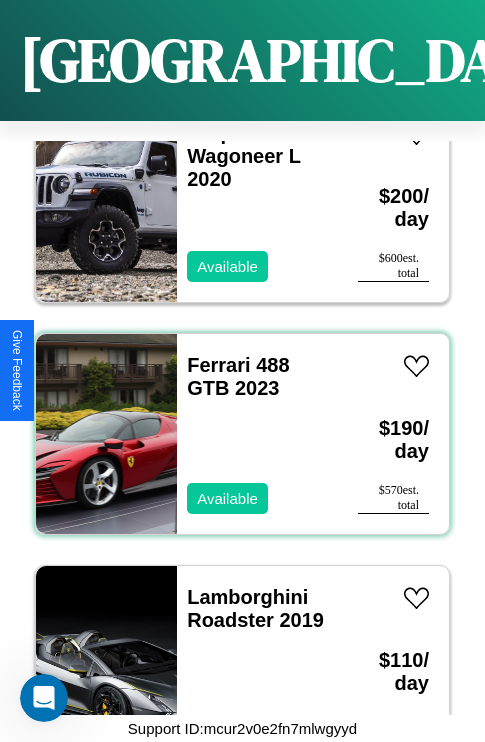 click on "Ferrari   488 GTB   2023 Available" at bounding box center (257, 434) 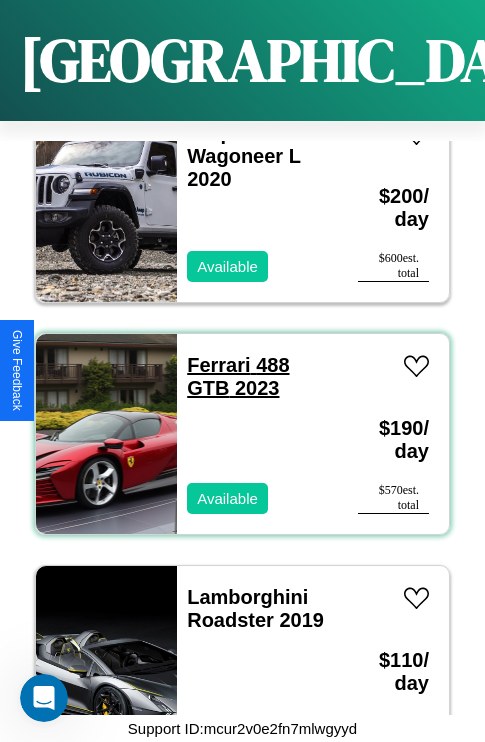 click on "Ferrari   488 GTB   2023" at bounding box center (238, 376) 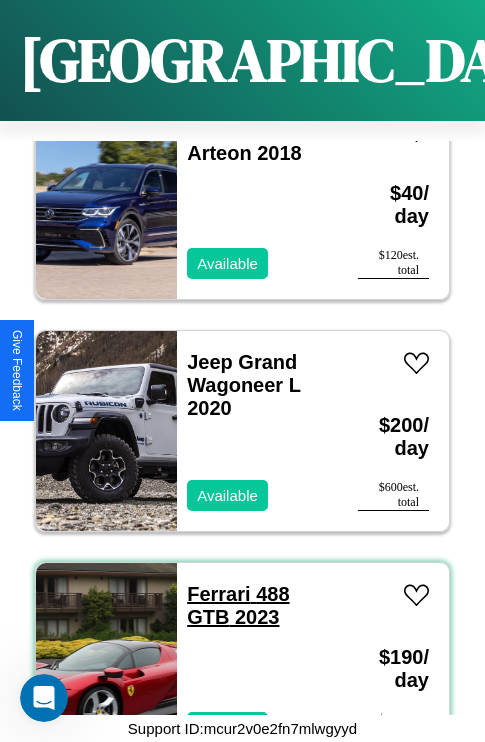 scroll, scrollTop: 4251, scrollLeft: 0, axis: vertical 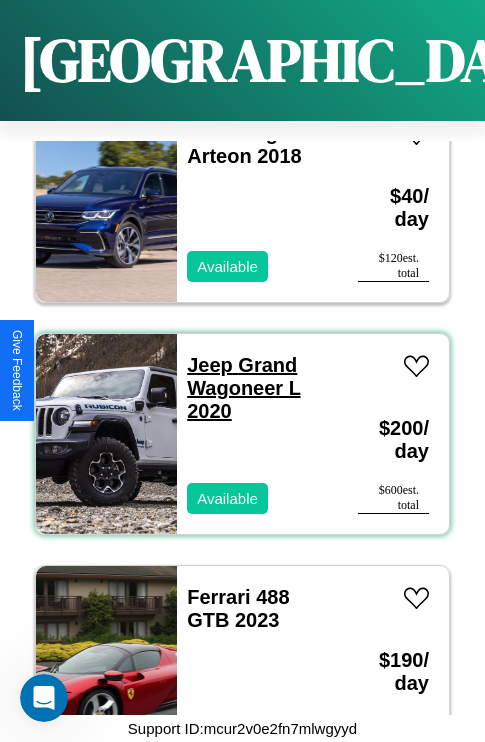 click on "Jeep   Grand Wagoneer L   2020" at bounding box center (243, 388) 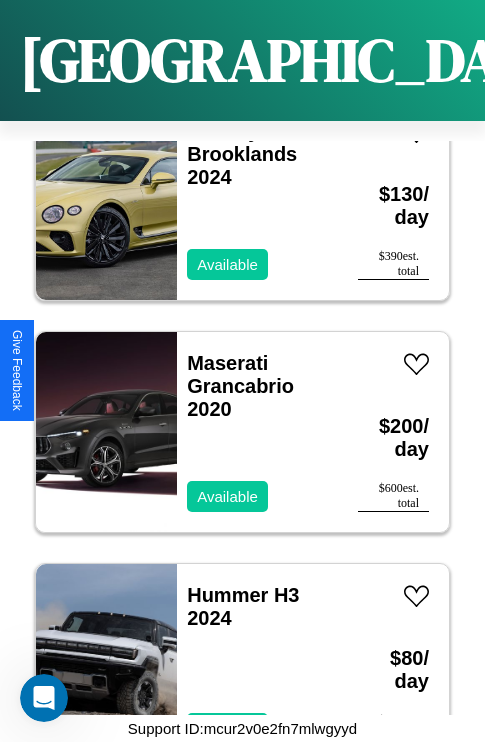 scroll, scrollTop: 7499, scrollLeft: 0, axis: vertical 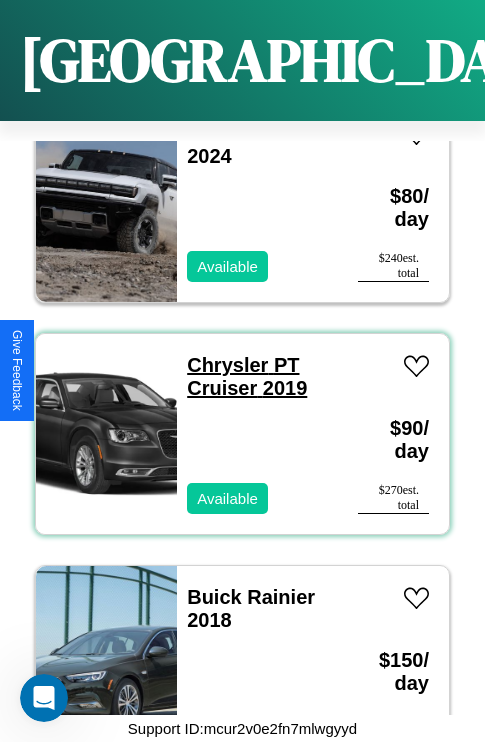 click on "Chrysler   PT Cruiser   2019" at bounding box center (247, 376) 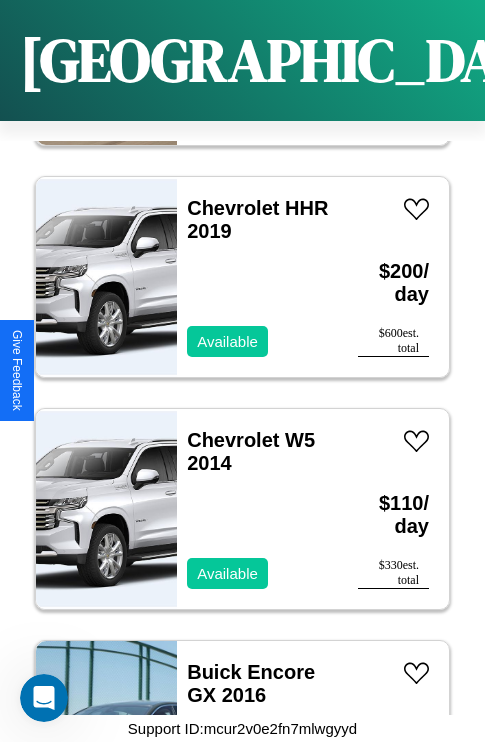 scroll, scrollTop: 24667, scrollLeft: 0, axis: vertical 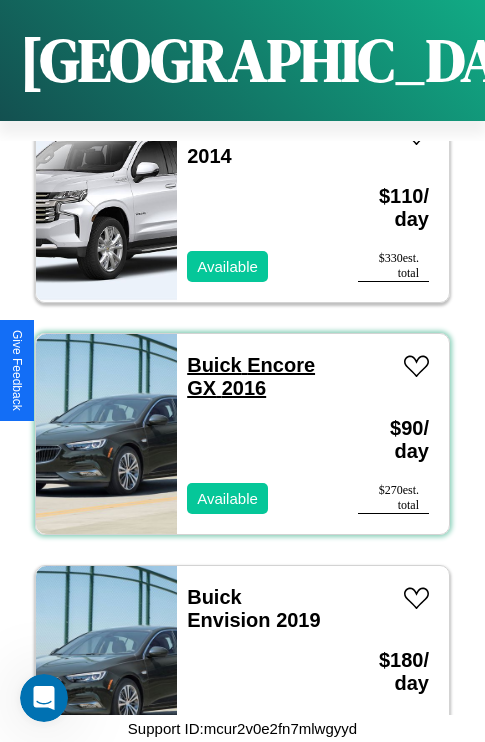 click on "Buick   Encore GX   2016" at bounding box center [251, 376] 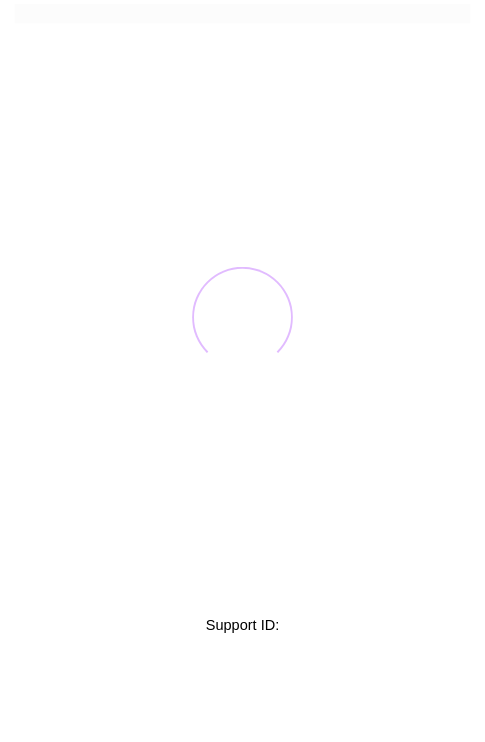 scroll, scrollTop: 0, scrollLeft: 0, axis: both 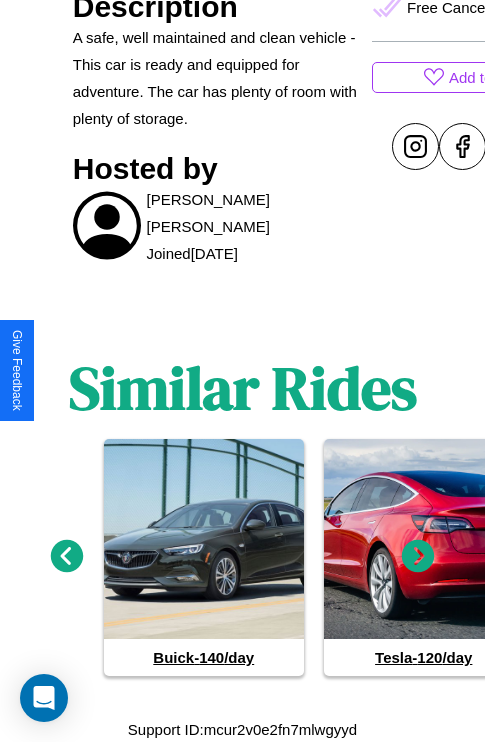 click 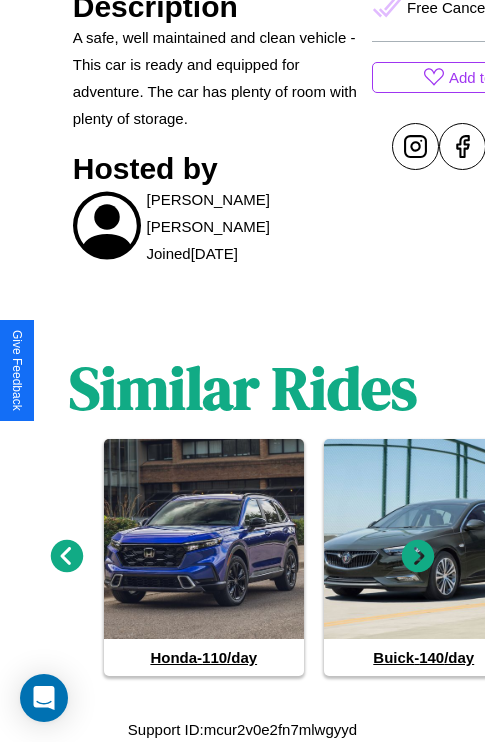 click 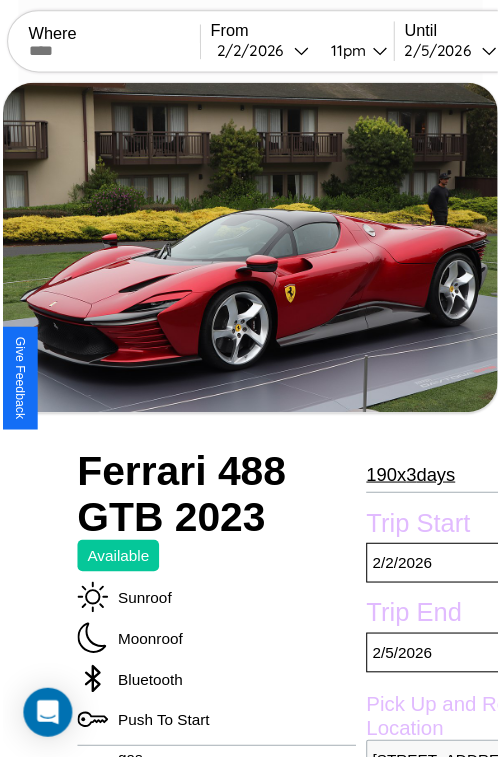 scroll, scrollTop: 180, scrollLeft: 91, axis: both 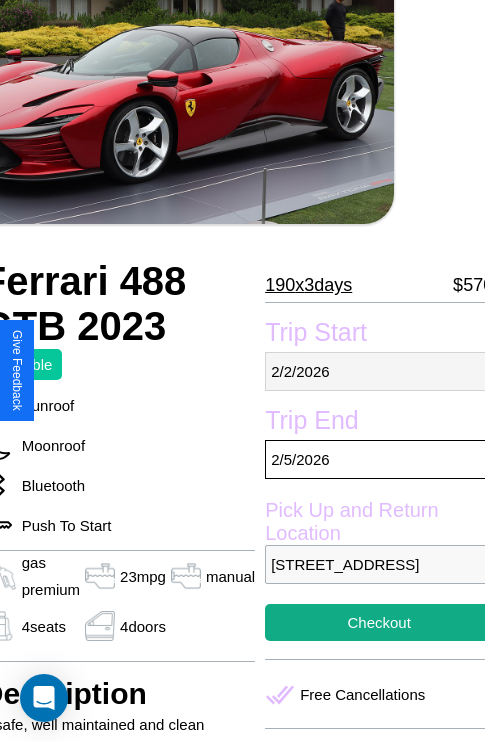 click on "2 / 2 / 2026" at bounding box center (379, 371) 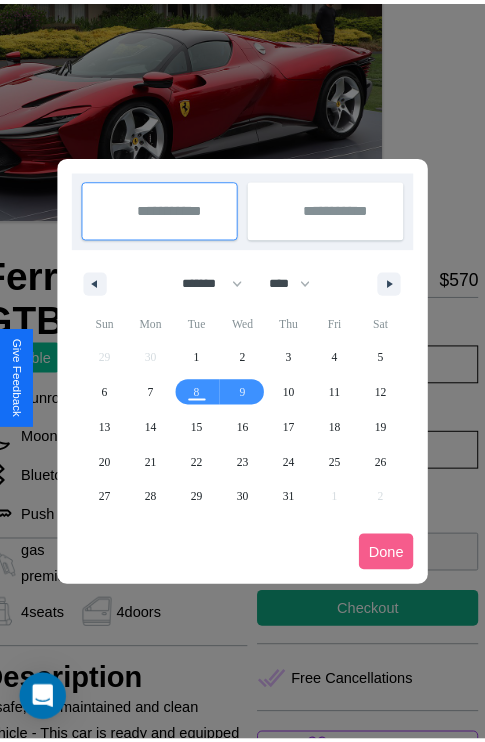 scroll, scrollTop: 0, scrollLeft: 91, axis: horizontal 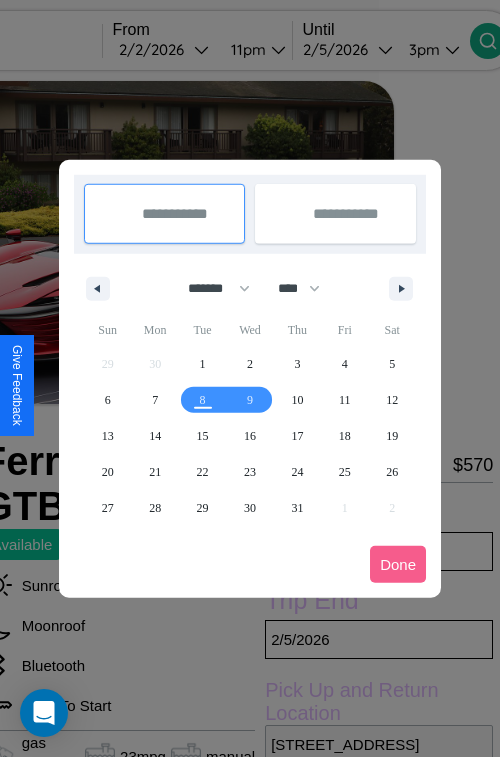 click at bounding box center [250, 378] 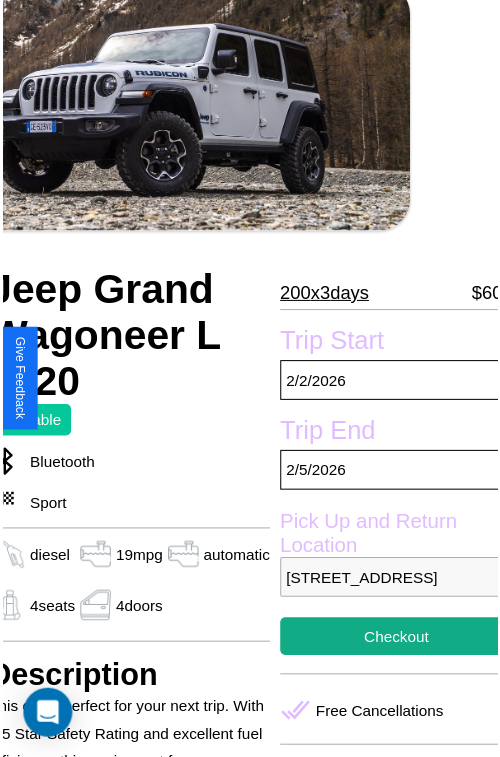 scroll, scrollTop: 99, scrollLeft: 88, axis: both 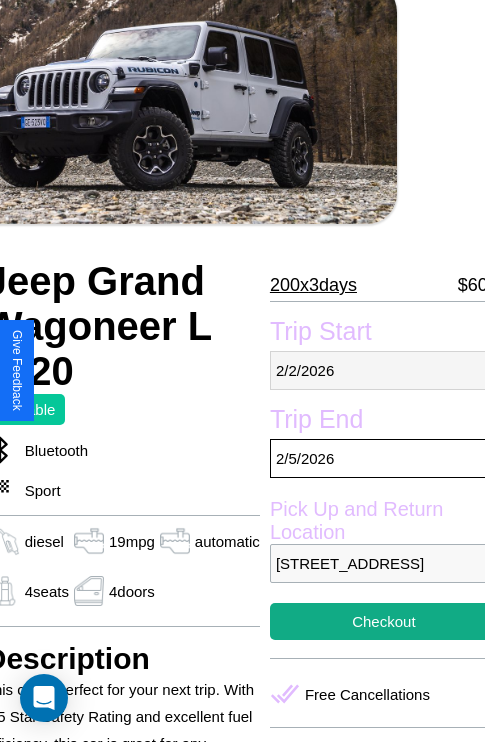 click on "[DATE]" at bounding box center [384, 370] 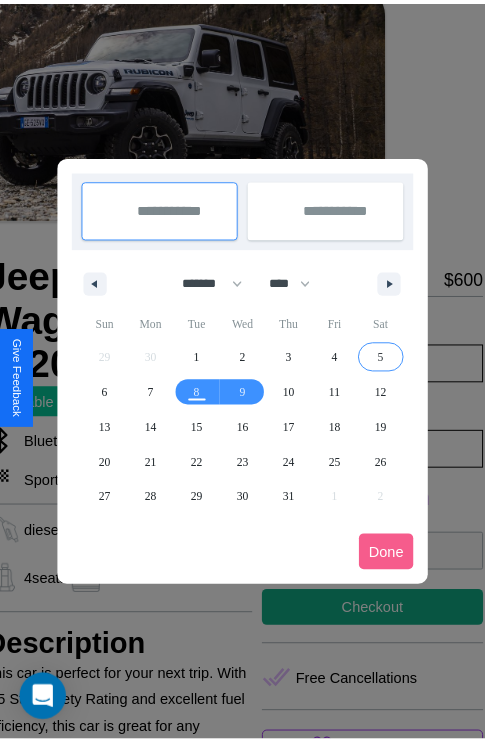 scroll, scrollTop: 0, scrollLeft: 88, axis: horizontal 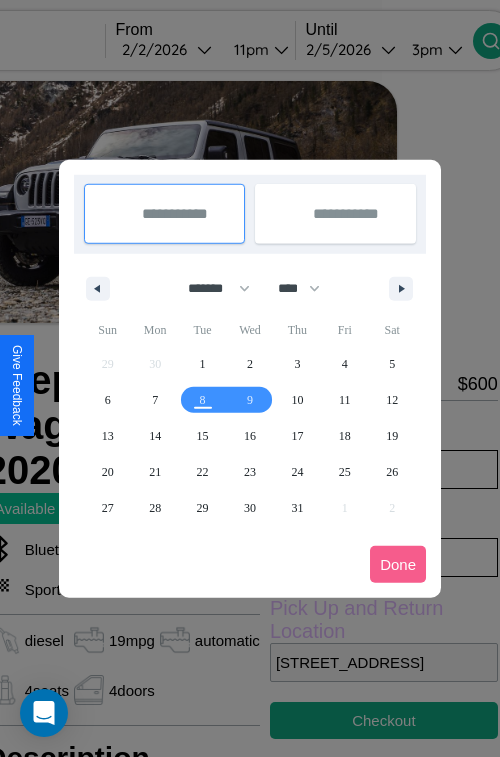 click at bounding box center (250, 378) 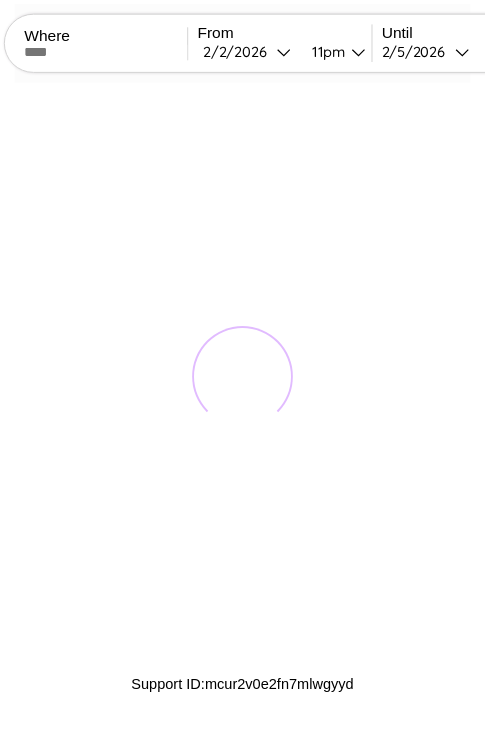 scroll, scrollTop: 0, scrollLeft: 0, axis: both 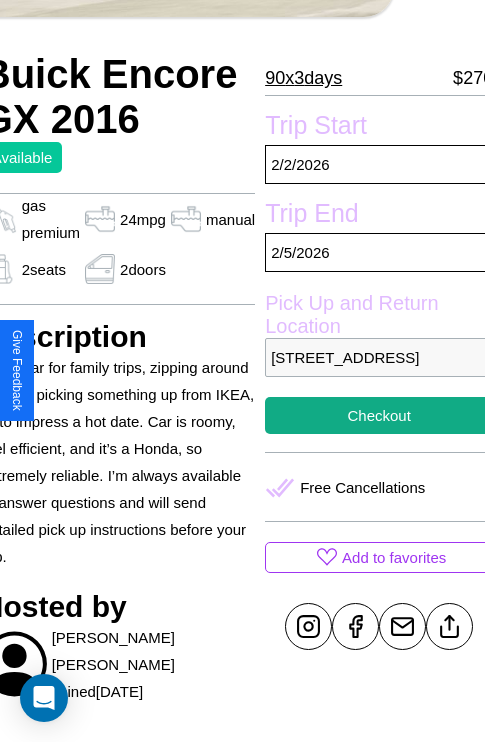click on "9954 Broadway  Hiroshima  34258 Japan" at bounding box center (379, 357) 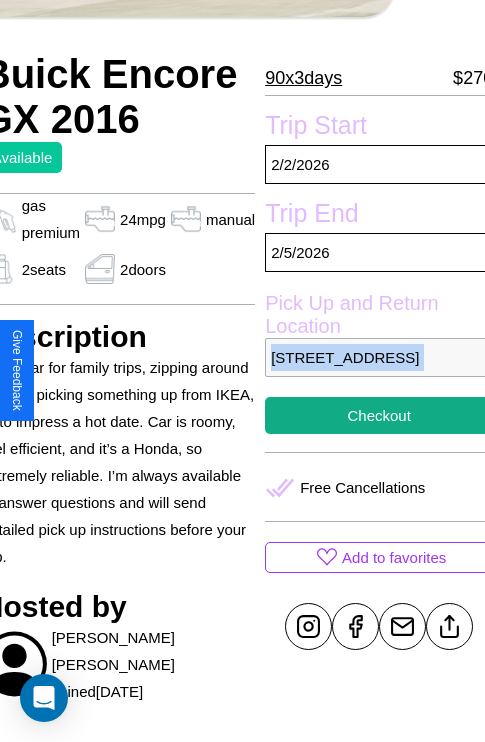 click on "9954 Broadway  Hiroshima  34258 Japan" at bounding box center (379, 357) 